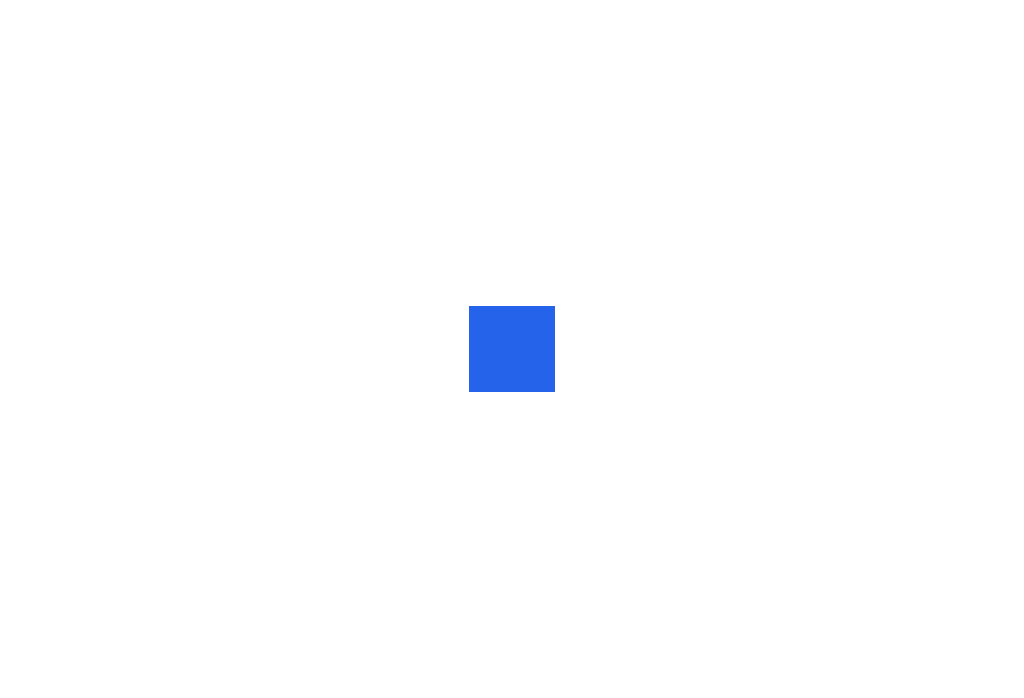 scroll, scrollTop: 0, scrollLeft: 0, axis: both 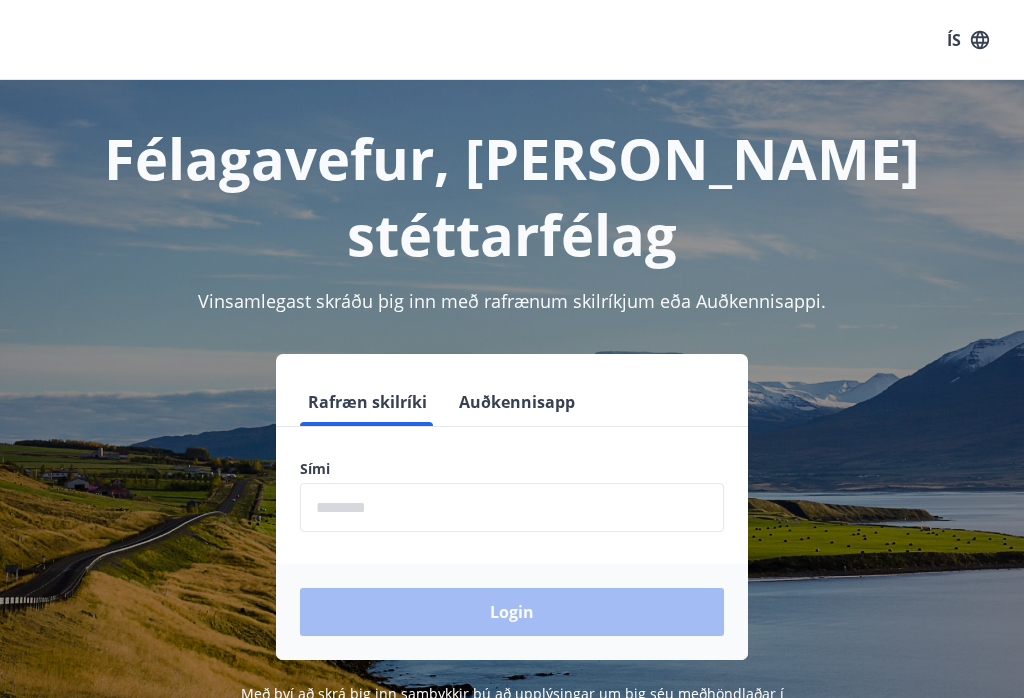 click on "Auðkennisapp" at bounding box center [517, 402] 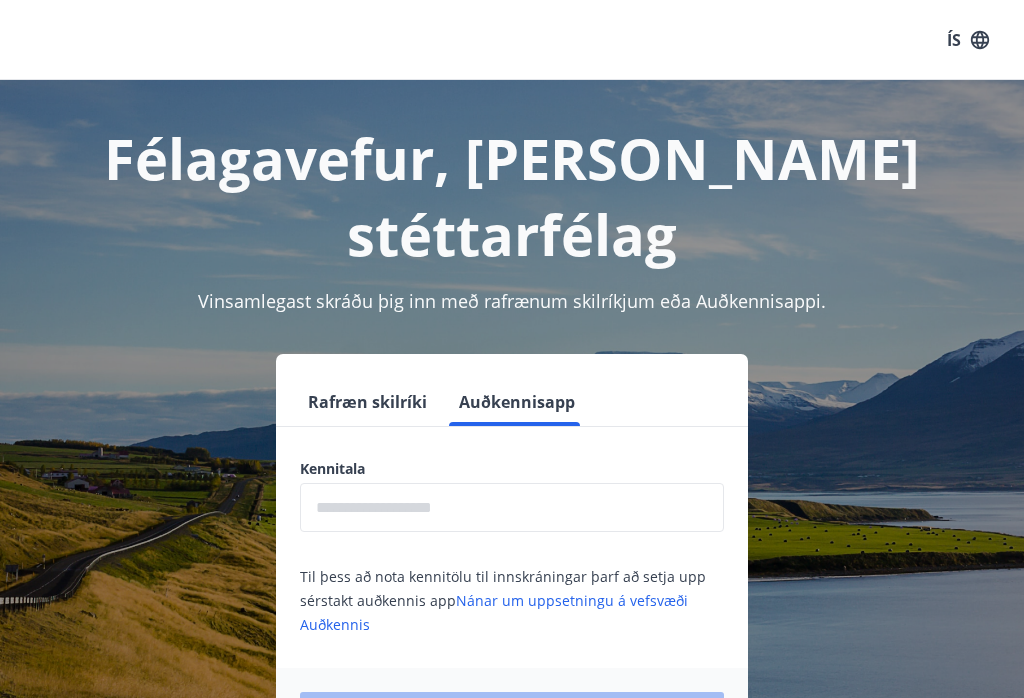 click at bounding box center (512, 507) 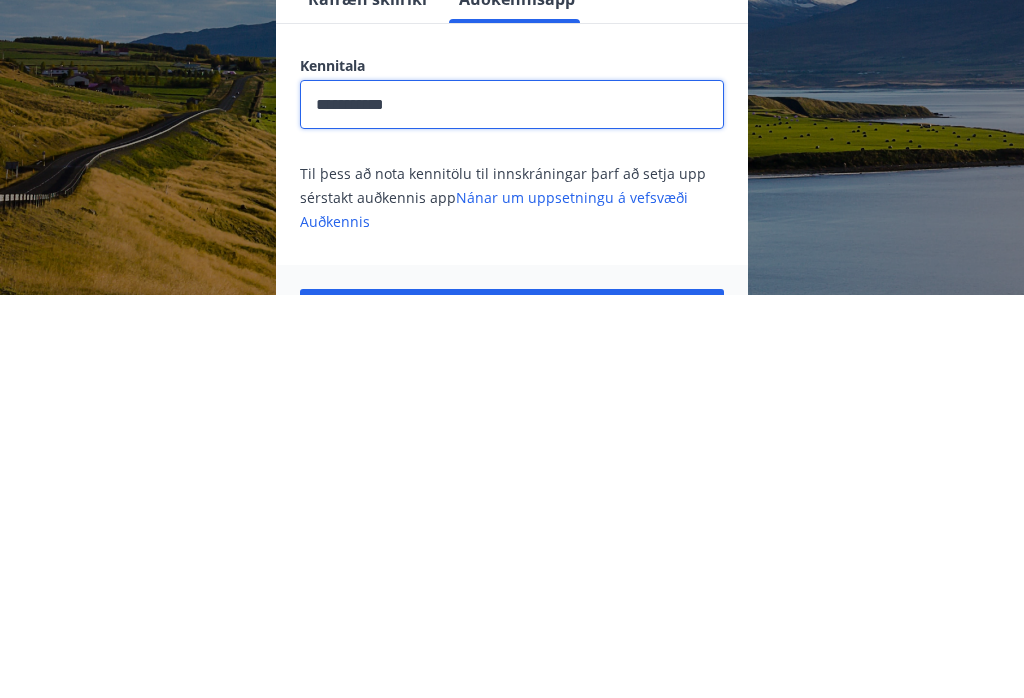 type on "**********" 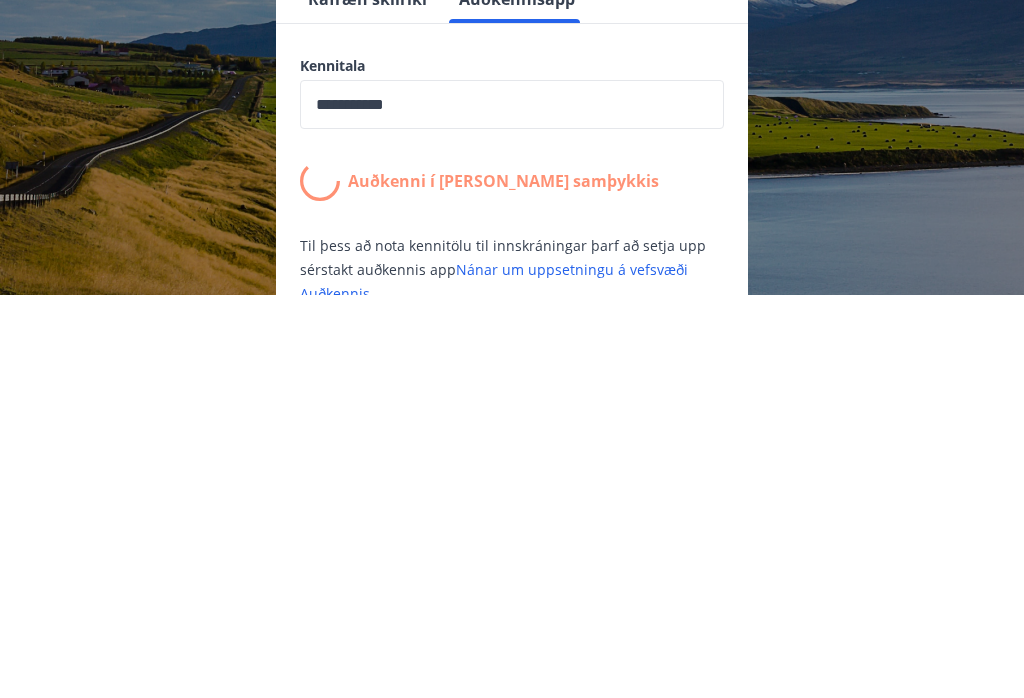 scroll, scrollTop: 279, scrollLeft: 0, axis: vertical 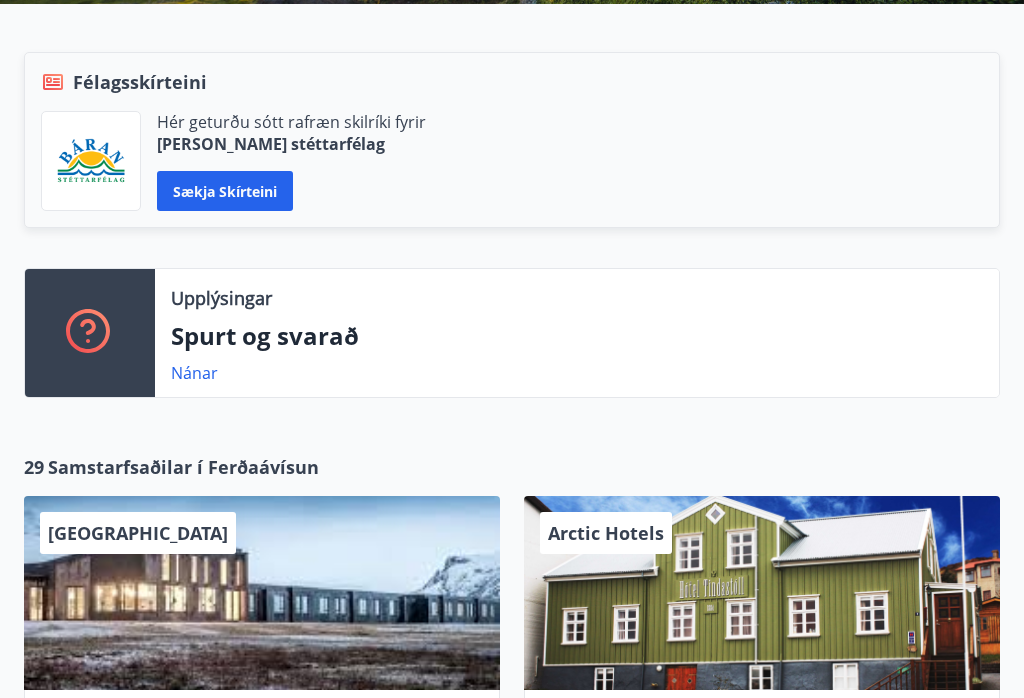 click on "Samstarfsaðilar í Ferðaávísun" at bounding box center (183, 467) 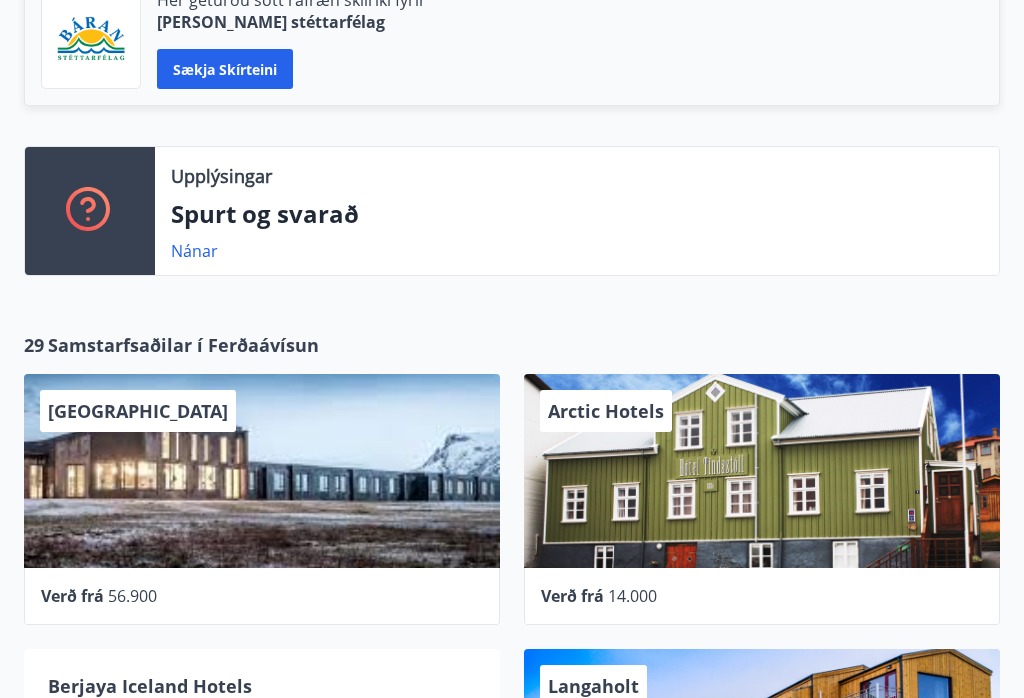 scroll, scrollTop: 541, scrollLeft: 0, axis: vertical 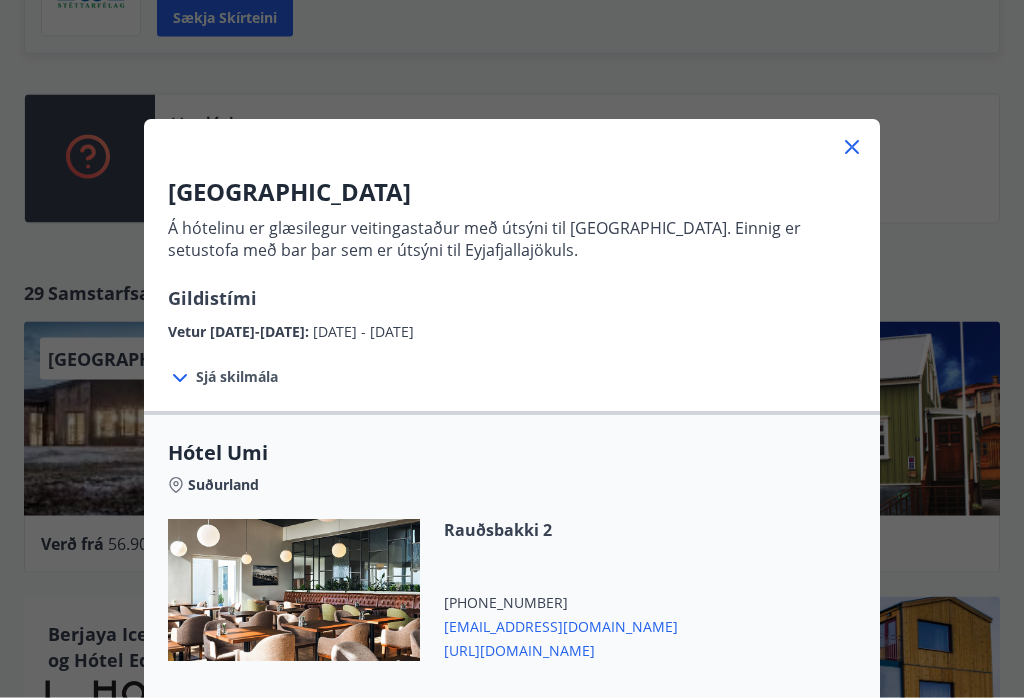 click 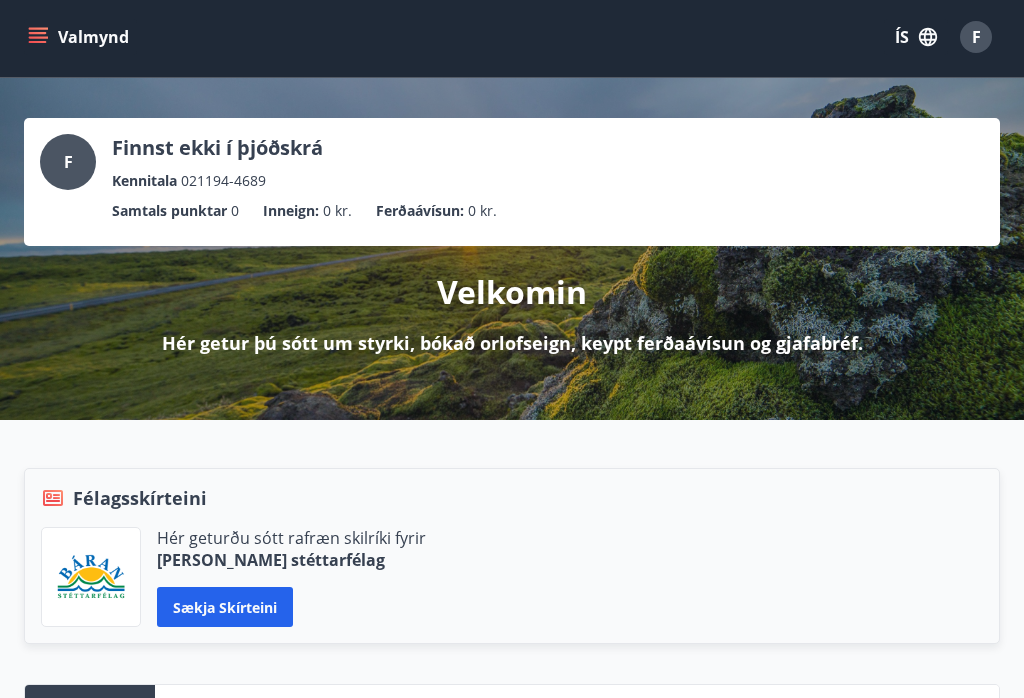 scroll, scrollTop: 0, scrollLeft: 0, axis: both 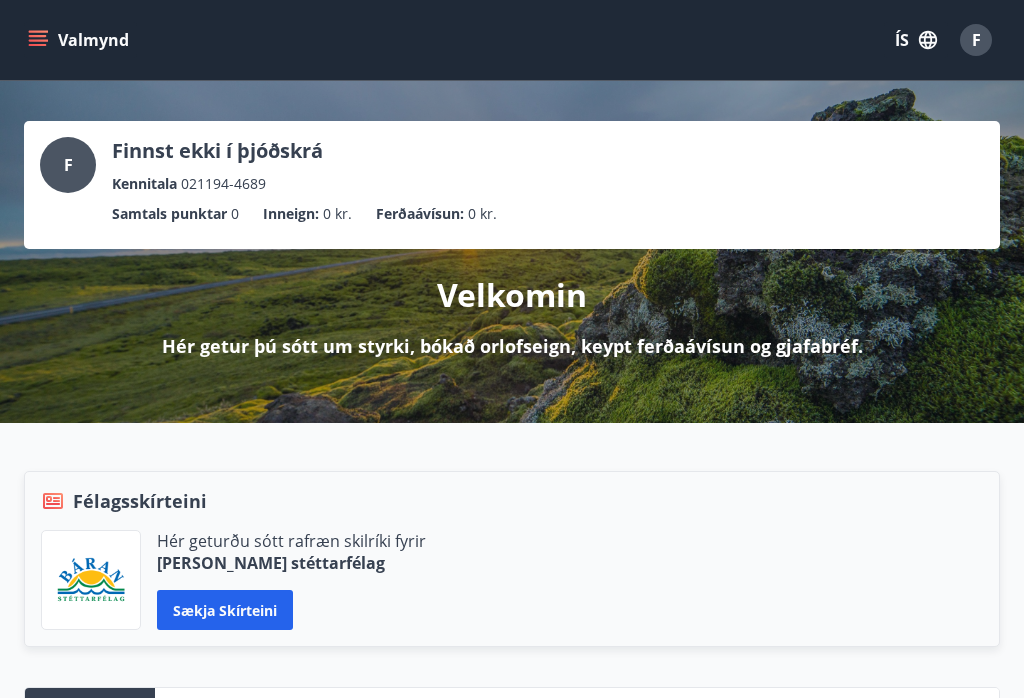 click 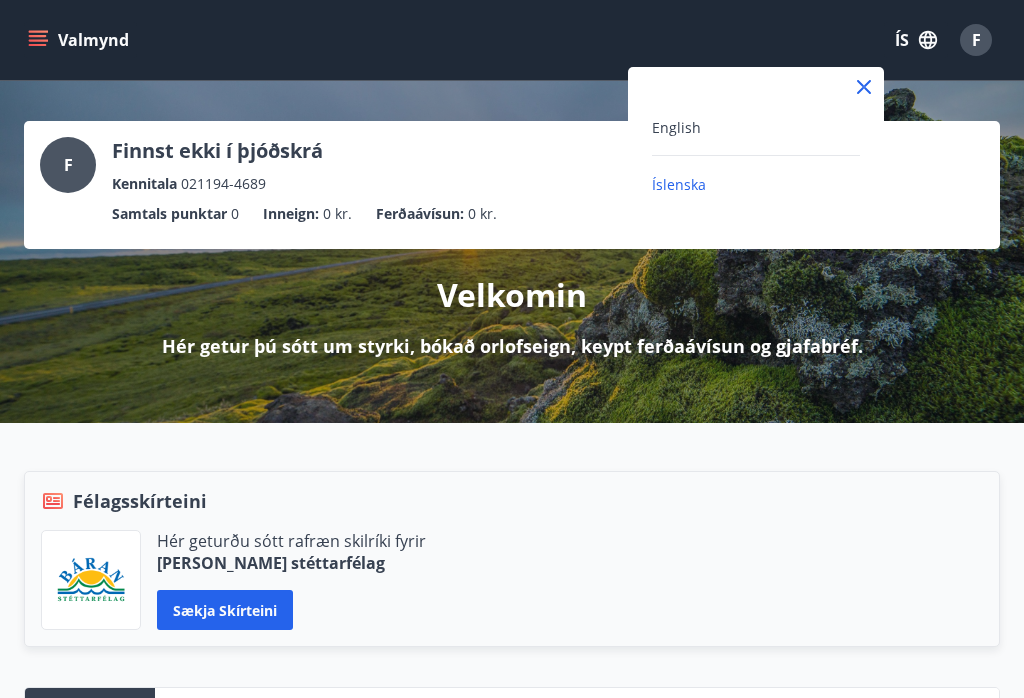 click on "English" at bounding box center [756, 127] 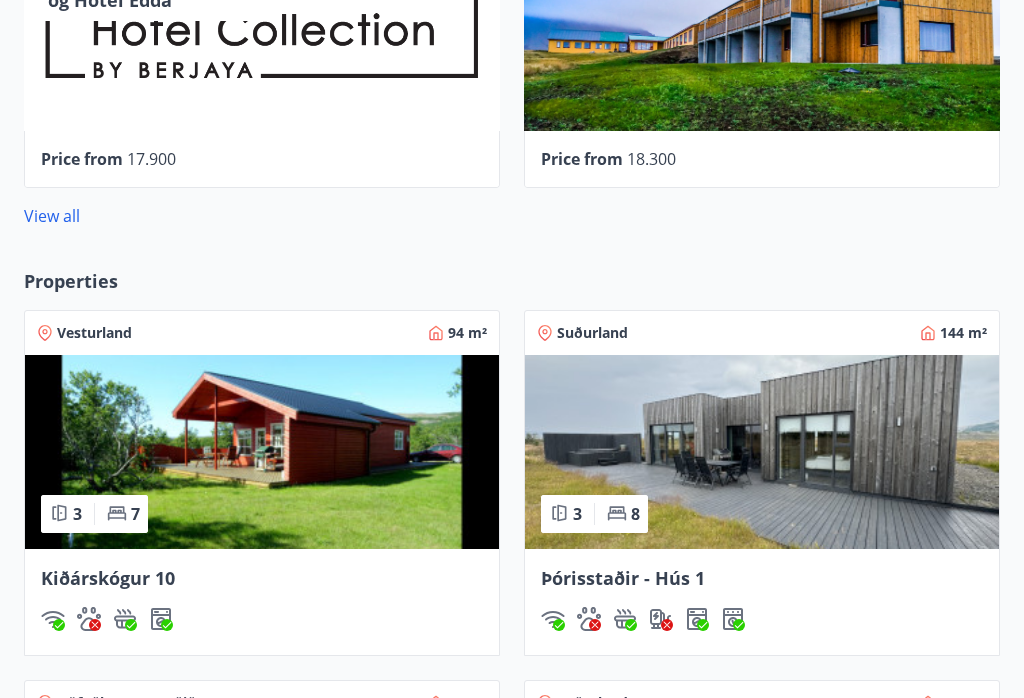 scroll, scrollTop: 1253, scrollLeft: 0, axis: vertical 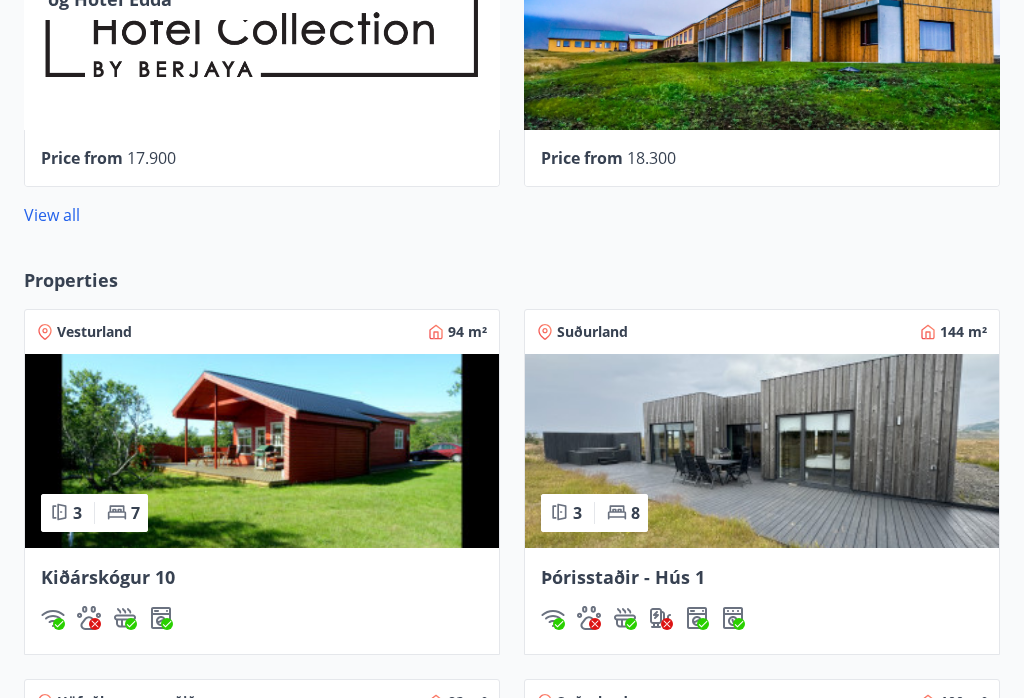 click at bounding box center (762, 452) 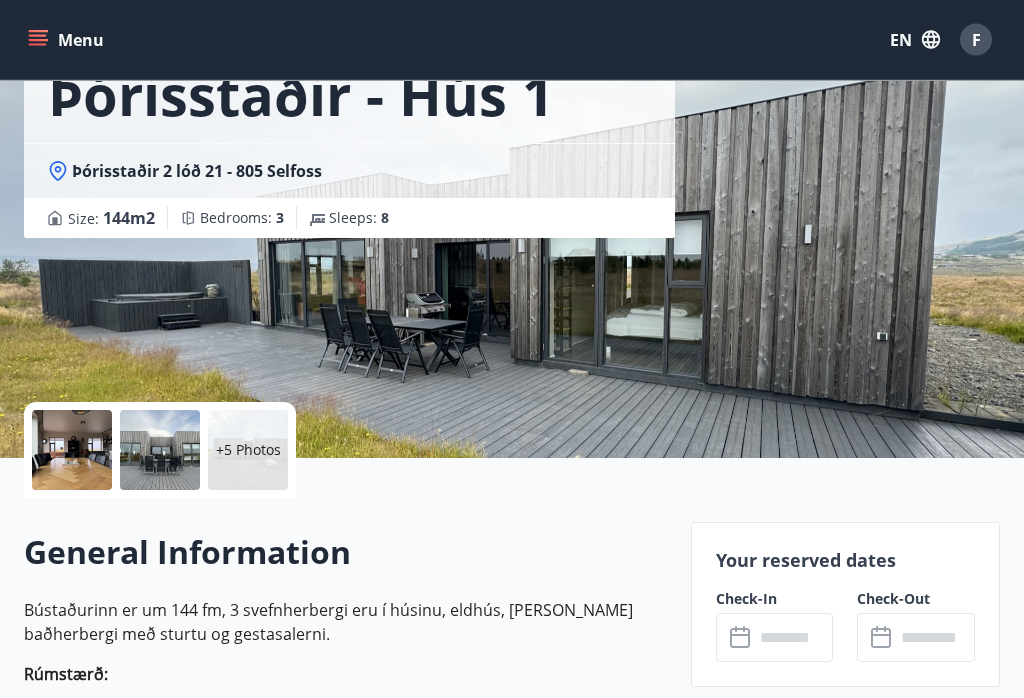 scroll, scrollTop: 0, scrollLeft: 0, axis: both 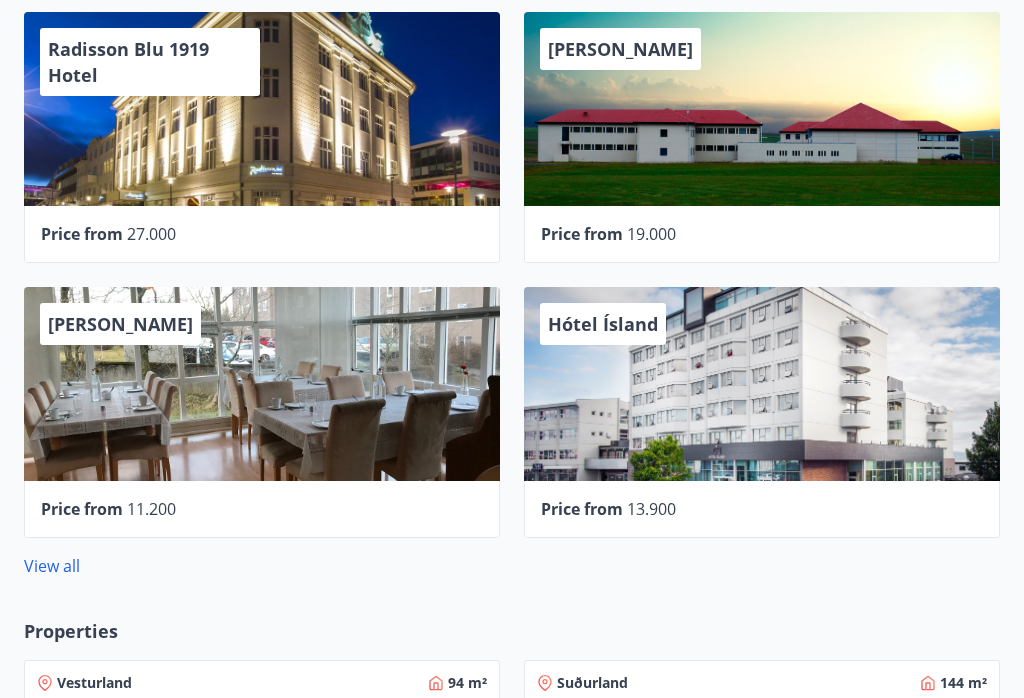 click on "Alba gistiheimili" at bounding box center (120, 324) 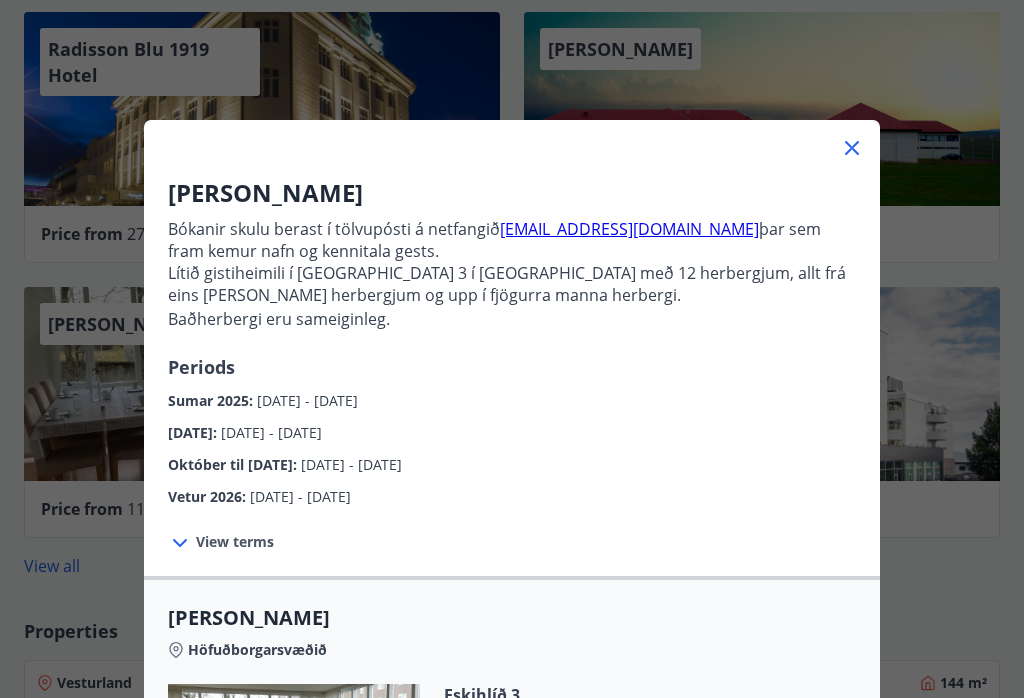 click on "Alba gistiheimili Bókanir skulu berast í tölvupósti á netfangið  stay@alba.is  þar sem fram kemur nafn og kennitala gests.
Lítið gistiheimili í Eskihlíð 3 í Reykjavík með 12 herbergjum, allt frá eins manns herbergjum og upp í fjögurra manna herbergi. Baðherbergi eru sameiginleg.
Periods Sumar 2025 : 01.06.2025 - 31.08.2025 September 2025 : 01.09.2025 - 30.09.2025 Október til desember 2025 : 01.10.2025 - 22.12.2025 Vetur 2026 : 02.01.2026 - 30.04.2026 View terms Innritun frá 15:00 - 23:00. Vinsamlegast hafið samband ef óskað er eftir innritun á öðrum tímum
Krafist verður greiðslu fyrir afbókanir sem berast 2 dögum fyrir áætlaðan komudag eða síðar.
Alba gistiheimili Höfuðborgarsvæðið Eskihlíð 3 +354 5529800 stay@alba.is https://www.alba.is/ Þráðlaus nettenging er í boði á herbergjunum. Næg bílastæði eru við húsið.
Bókanir skulu berast í tölvupósti á netfangið  stay@alba.is
Sumar 2025   01.06.25  -  31.08.25 September 2025   01.09.25" at bounding box center (512, 349) 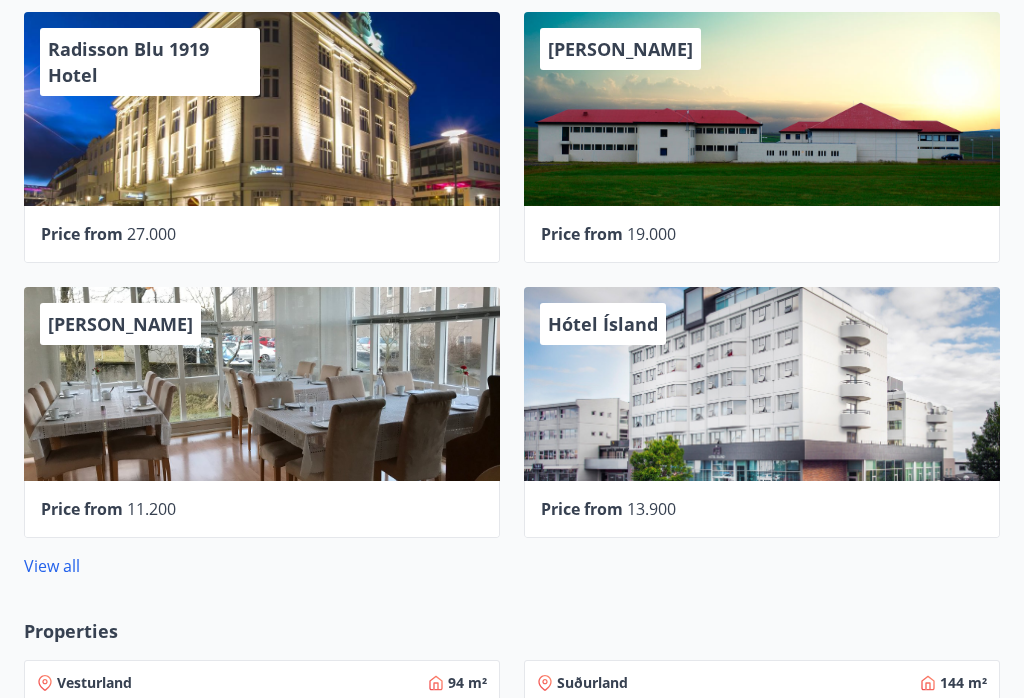 click on "Alba gistiheimili" at bounding box center (262, 384) 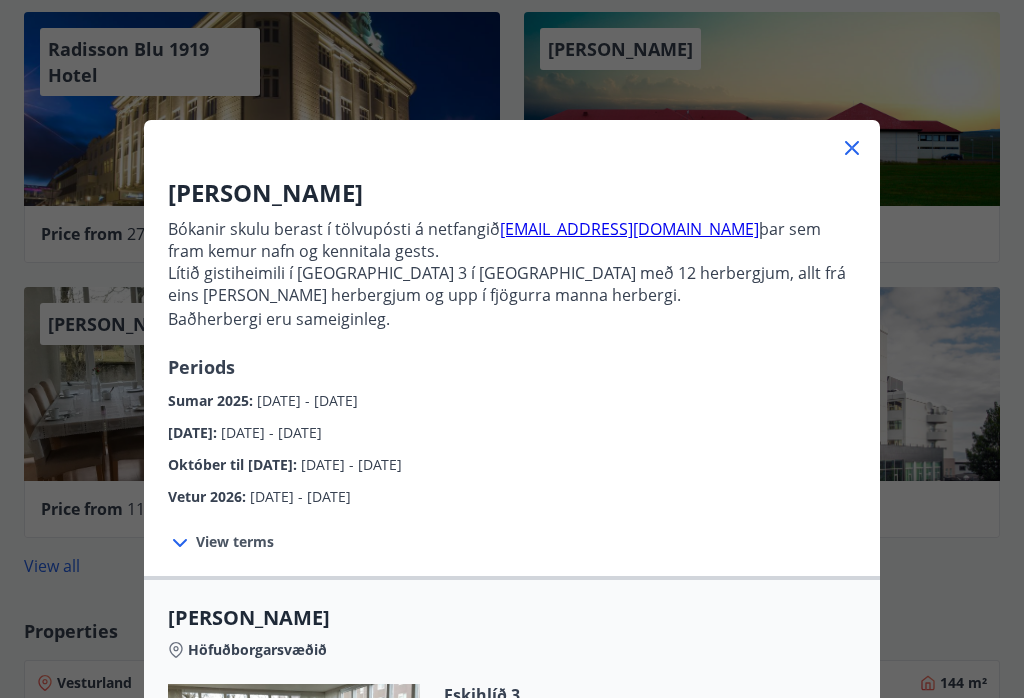 click on "Alba gistiheimili Bókanir skulu berast í tölvupósti á netfangið  stay@alba.is  þar sem fram kemur nafn og kennitala gests.
Lítið gistiheimili í Eskihlíð 3 í Reykjavík með 12 herbergjum, allt frá eins manns herbergjum og upp í fjögurra manna herbergi. Baðherbergi eru sameiginleg.
Periods Sumar 2025 : 01.06.2025 - 31.08.2025 September 2025 : 01.09.2025 - 30.09.2025 Október til desember 2025 : 01.10.2025 - 22.12.2025 Vetur 2026 : 02.01.2026 - 30.04.2026 View terms Innritun frá 15:00 - 23:00. Vinsamlegast hafið samband ef óskað er eftir innritun á öðrum tímum
Krafist verður greiðslu fyrir afbókanir sem berast 2 dögum fyrir áætlaðan komudag eða síðar.
Alba gistiheimili Höfuðborgarsvæðið Eskihlíð 3 +354 5529800 stay@alba.is https://www.alba.is/ Þráðlaus nettenging er í boði á herbergjunum. Næg bílastæði eru við húsið.
Bókanir skulu berast í tölvupósti á netfangið  stay@alba.is
Sumar 2025   01.06.25  -  31.08.25 September 2025   01.09.25" at bounding box center (512, 349) 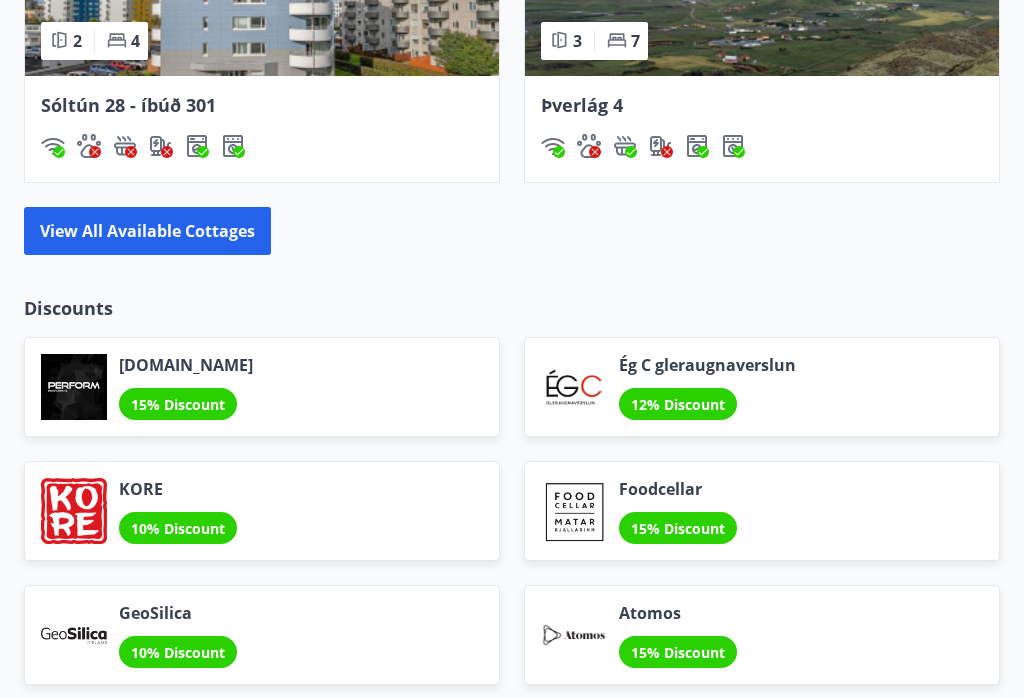 scroll, scrollTop: 2096, scrollLeft: 0, axis: vertical 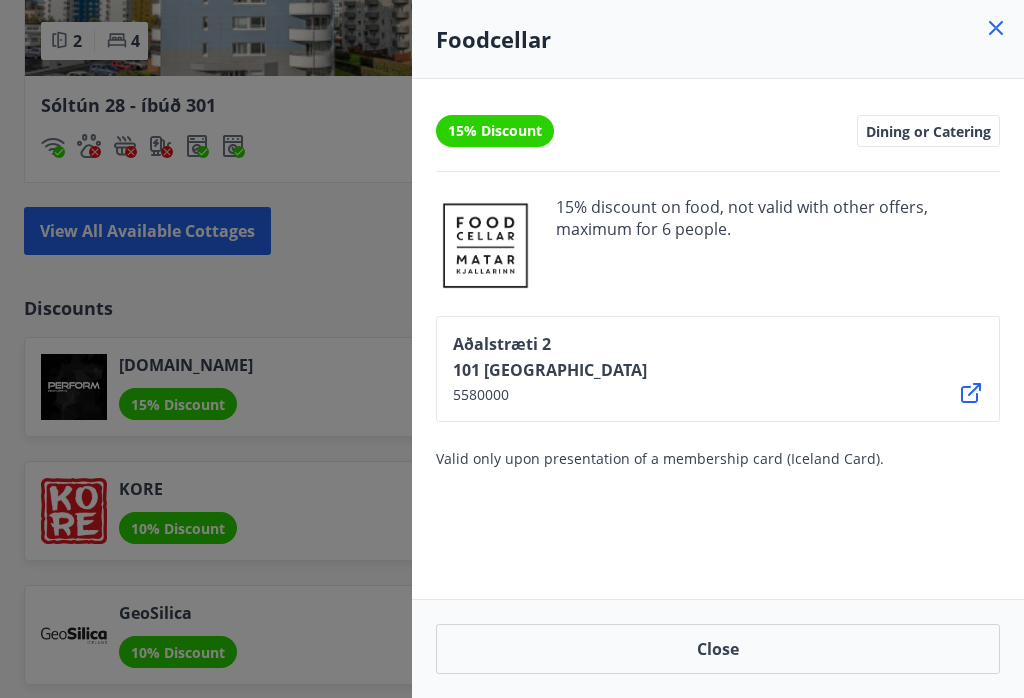 click at bounding box center [512, 349] 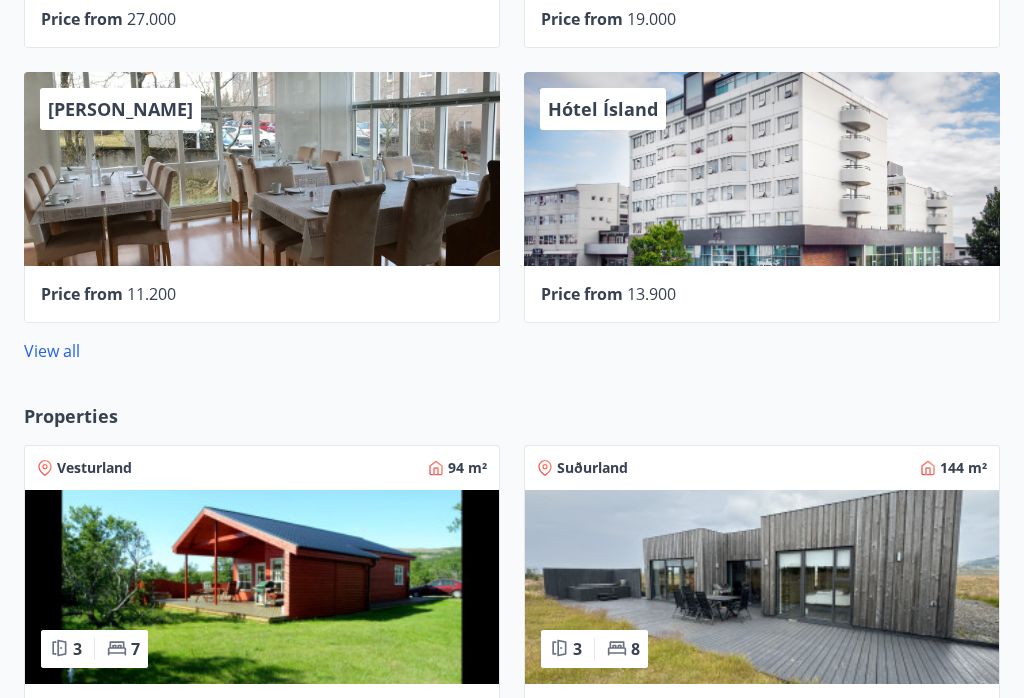 scroll, scrollTop: 1117, scrollLeft: 0, axis: vertical 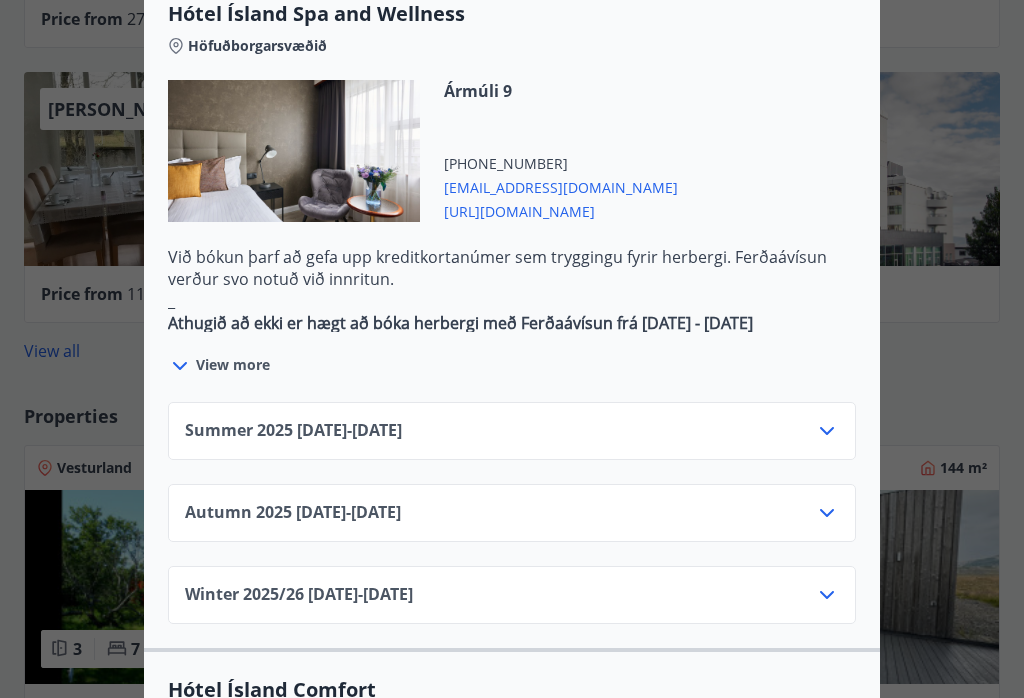 click on "Summer 2025   01.06.25  -  30.09.25" at bounding box center (512, 439) 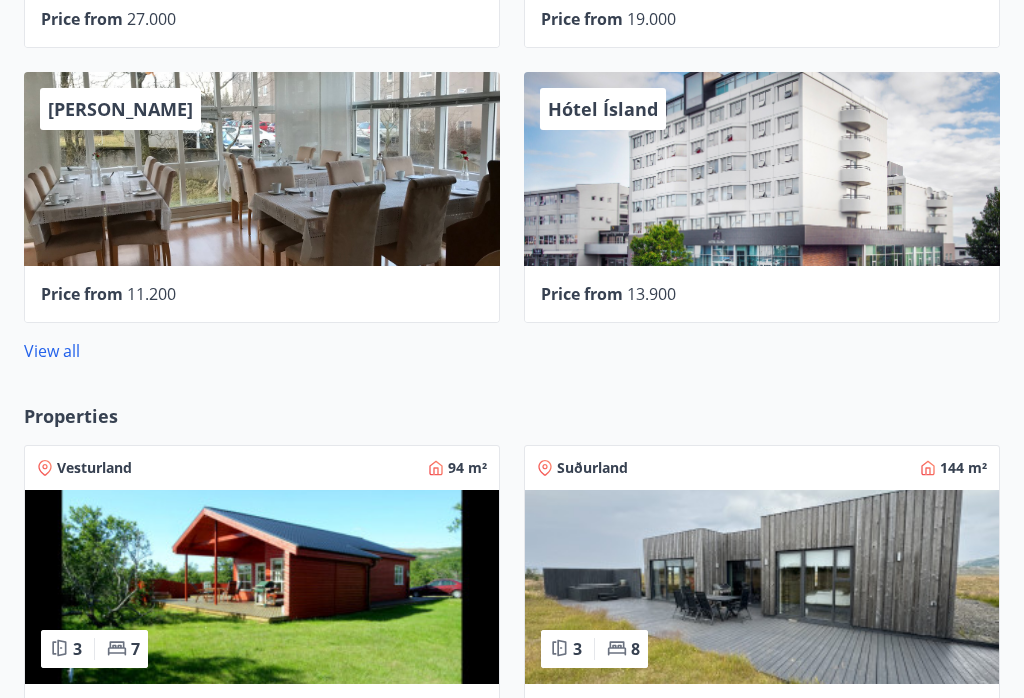 click on "Price from 11.200" at bounding box center (262, 294) 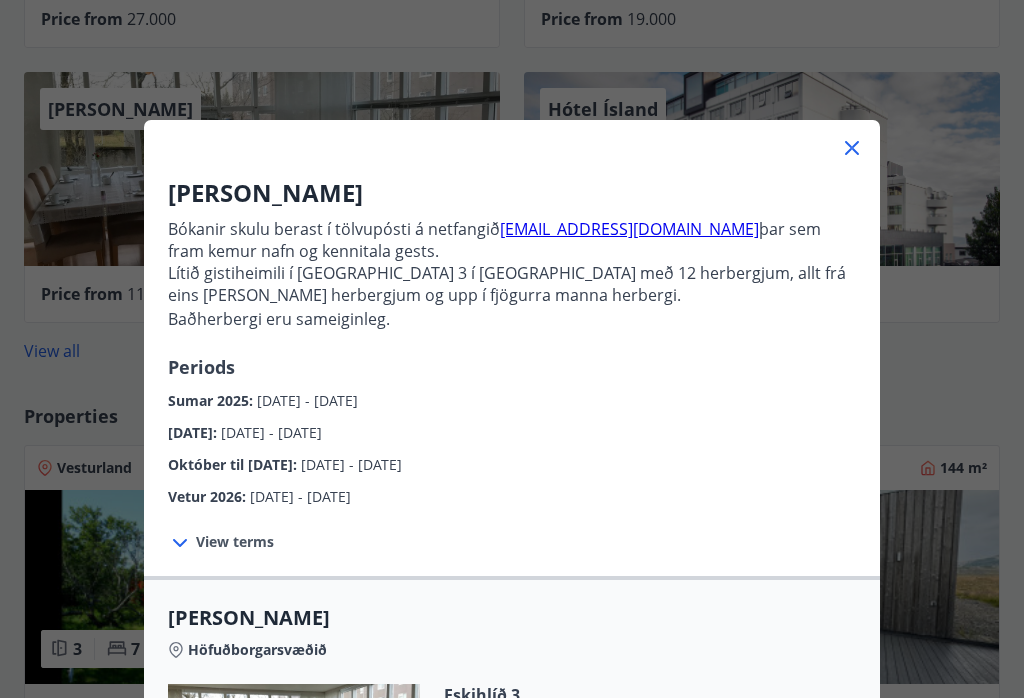 scroll, scrollTop: 0, scrollLeft: 0, axis: both 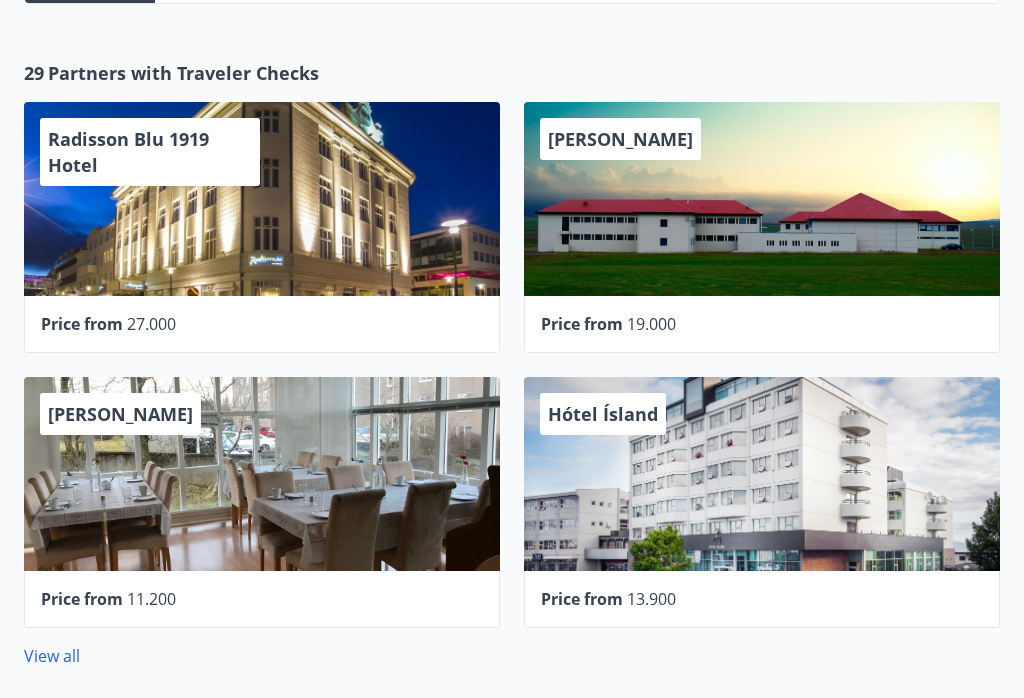click on "Radisson Blu 1919 Hotel" at bounding box center [262, 199] 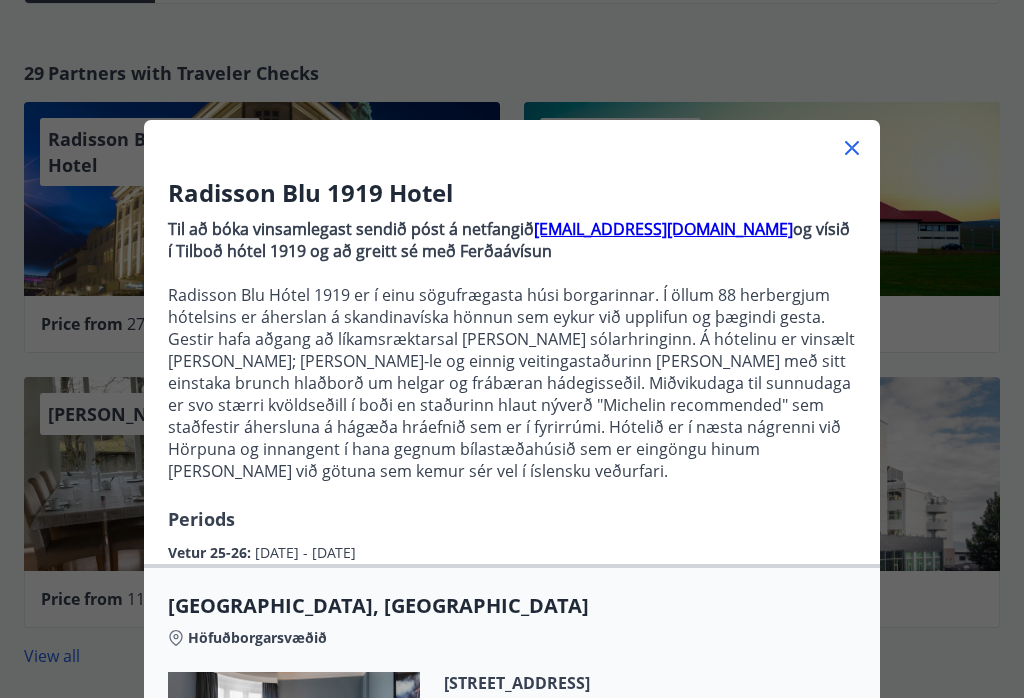 click 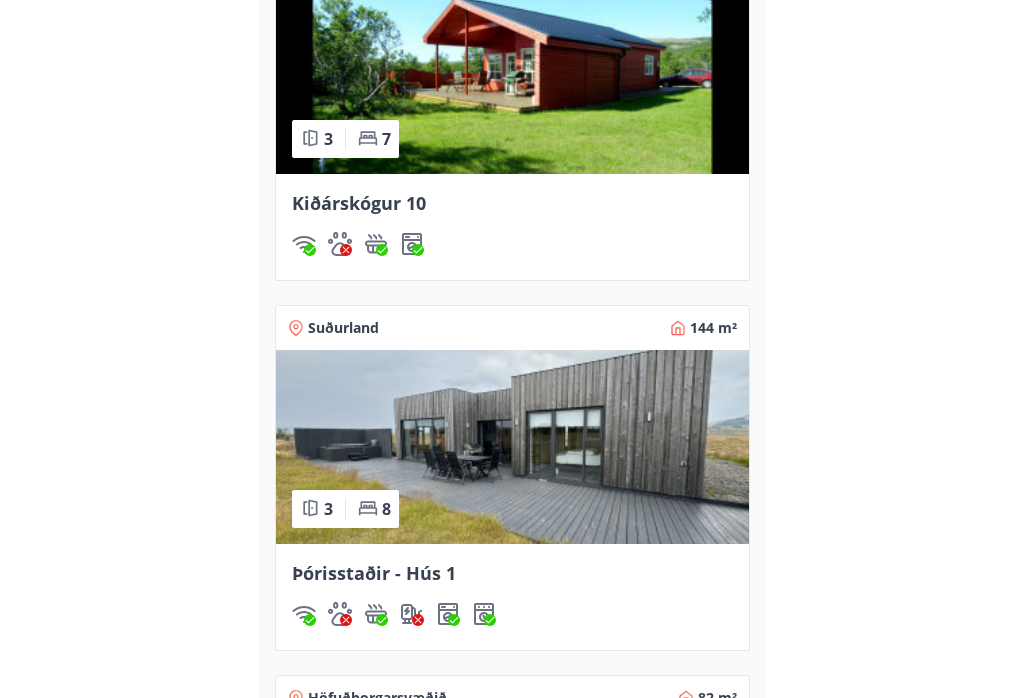 scroll, scrollTop: 1258, scrollLeft: 0, axis: vertical 